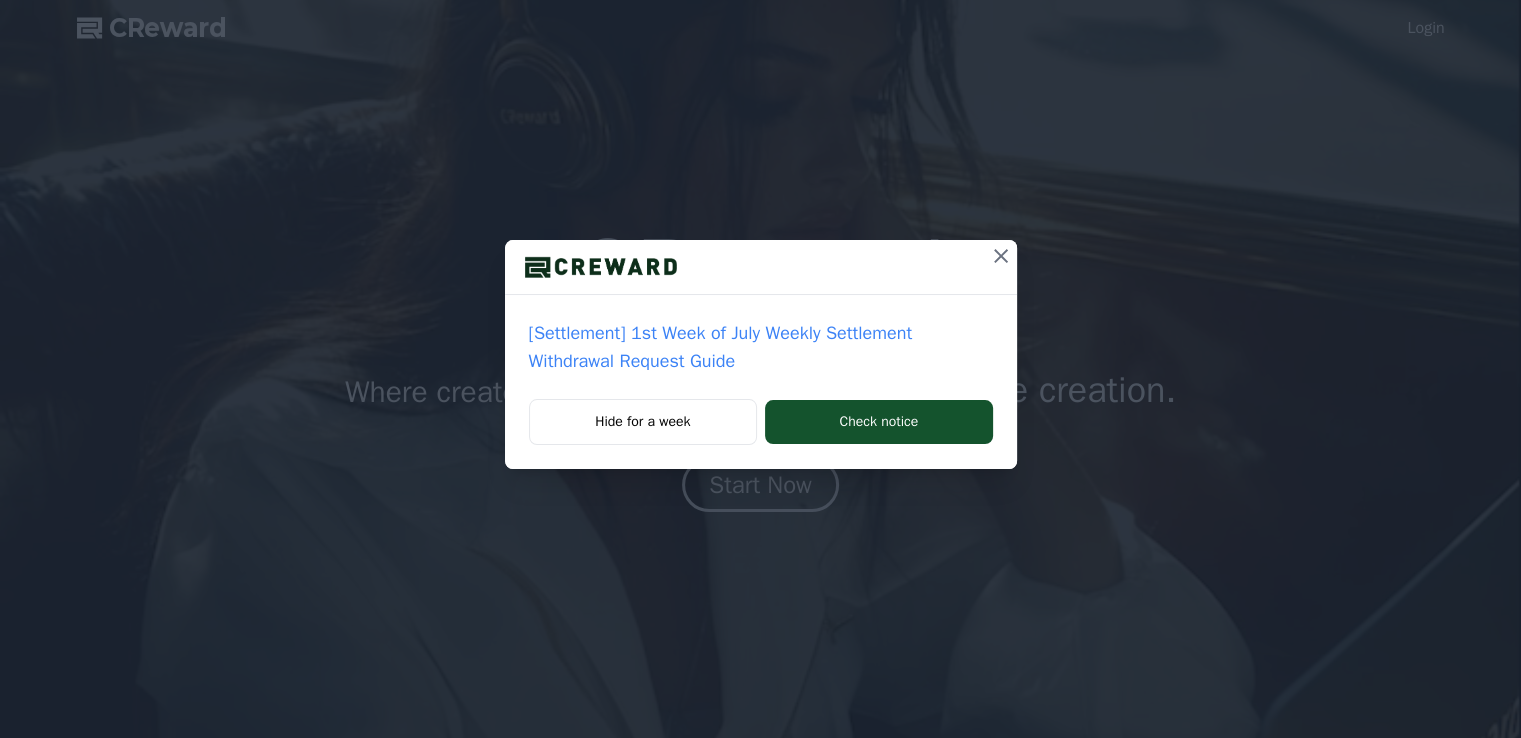 scroll, scrollTop: 0, scrollLeft: 0, axis: both 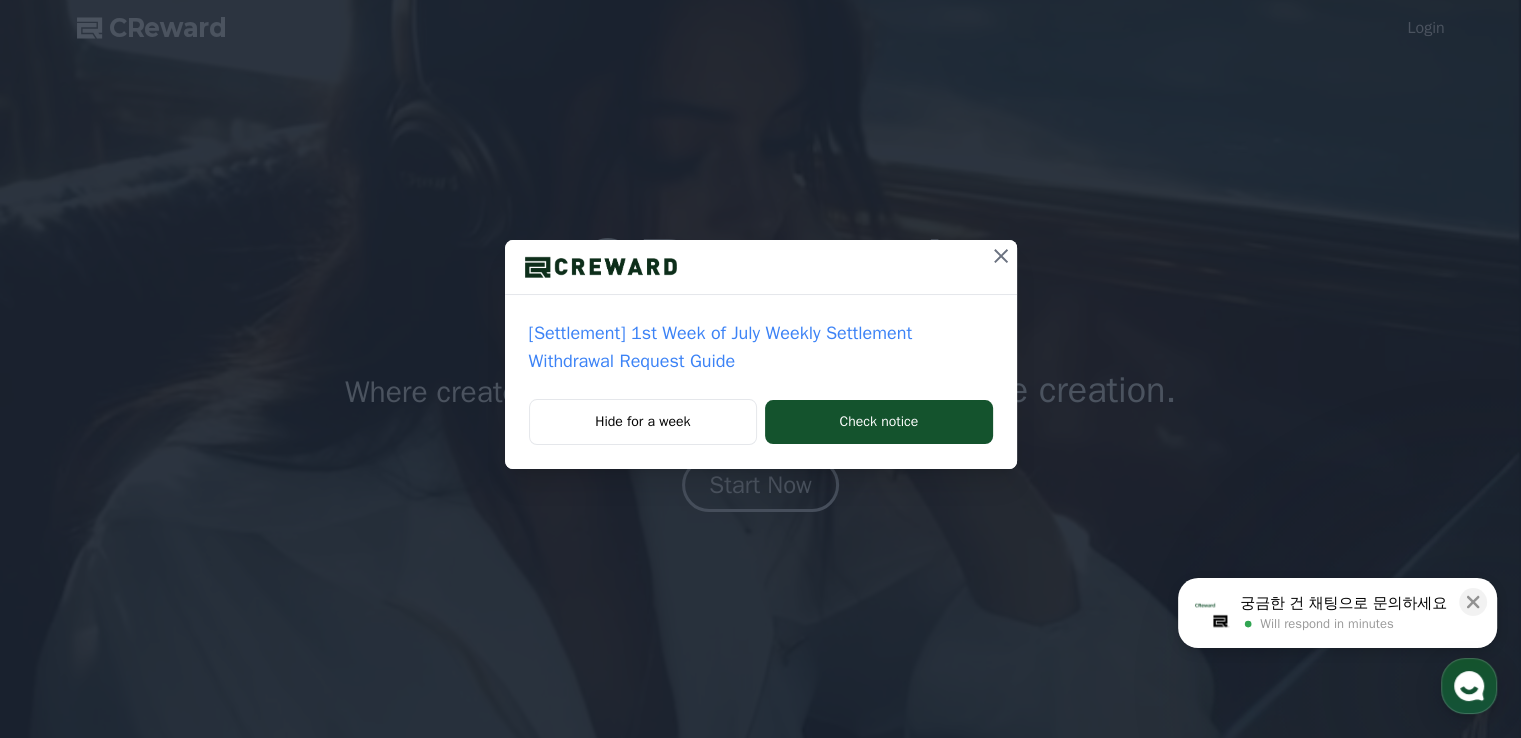 click 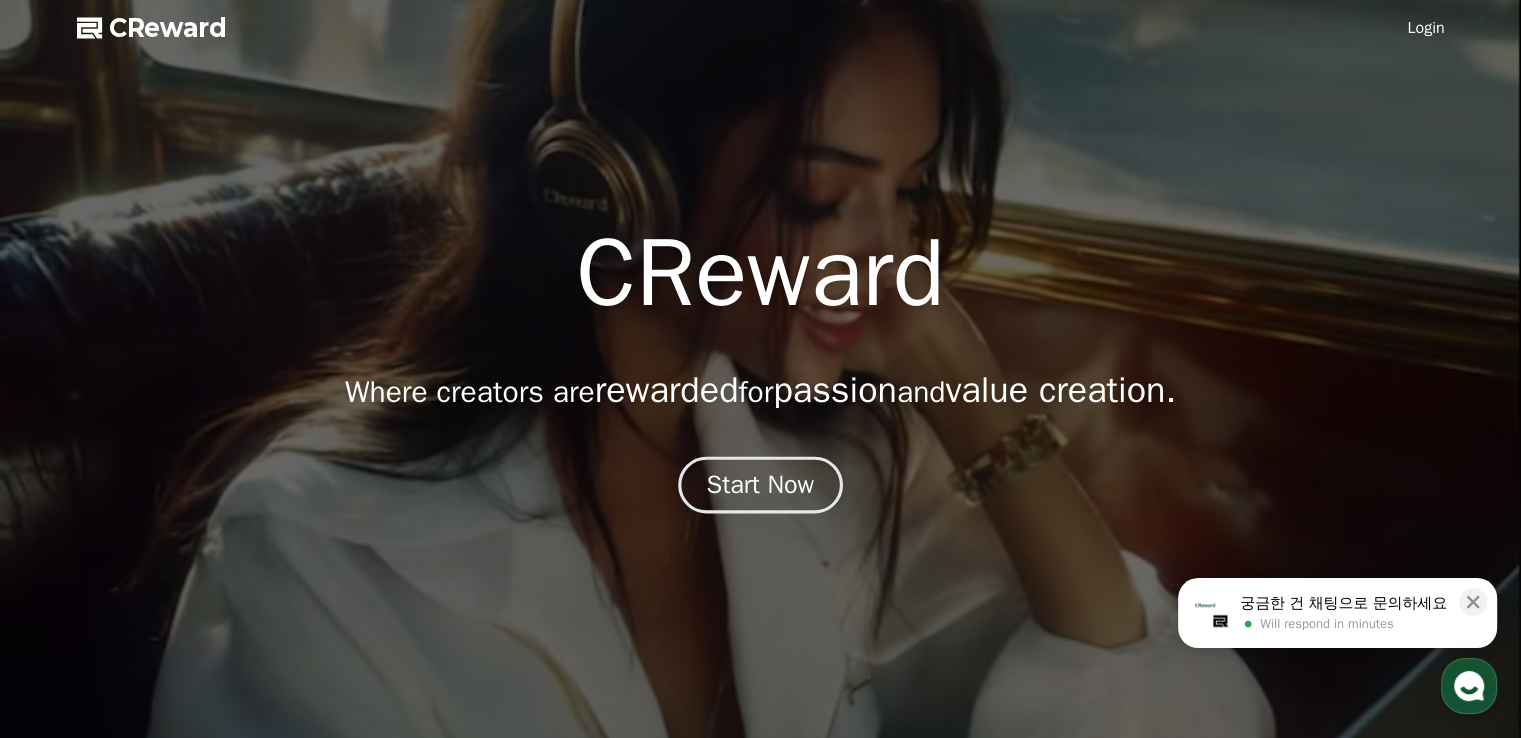 click on "Start Now" at bounding box center [761, 485] 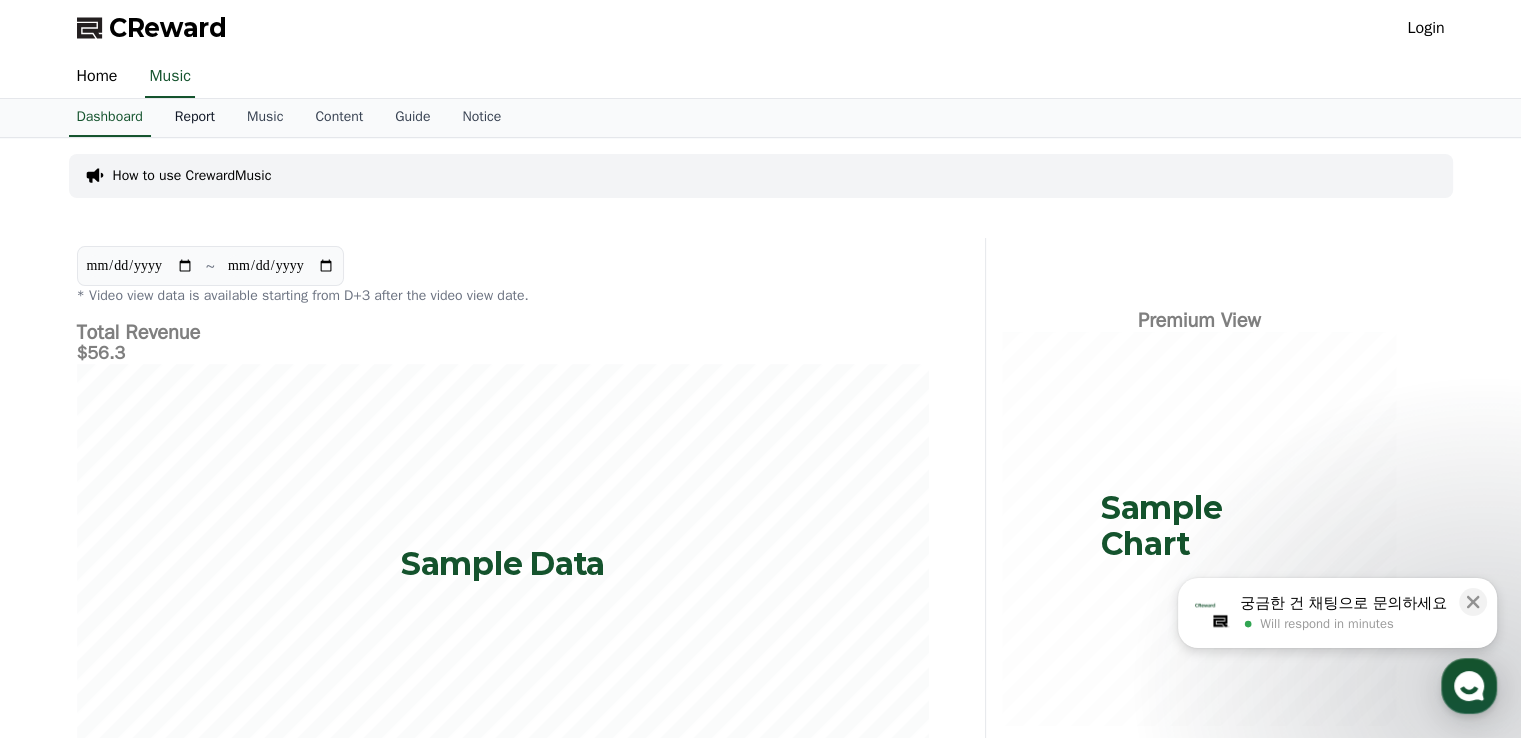 click on "Report" at bounding box center [195, 118] 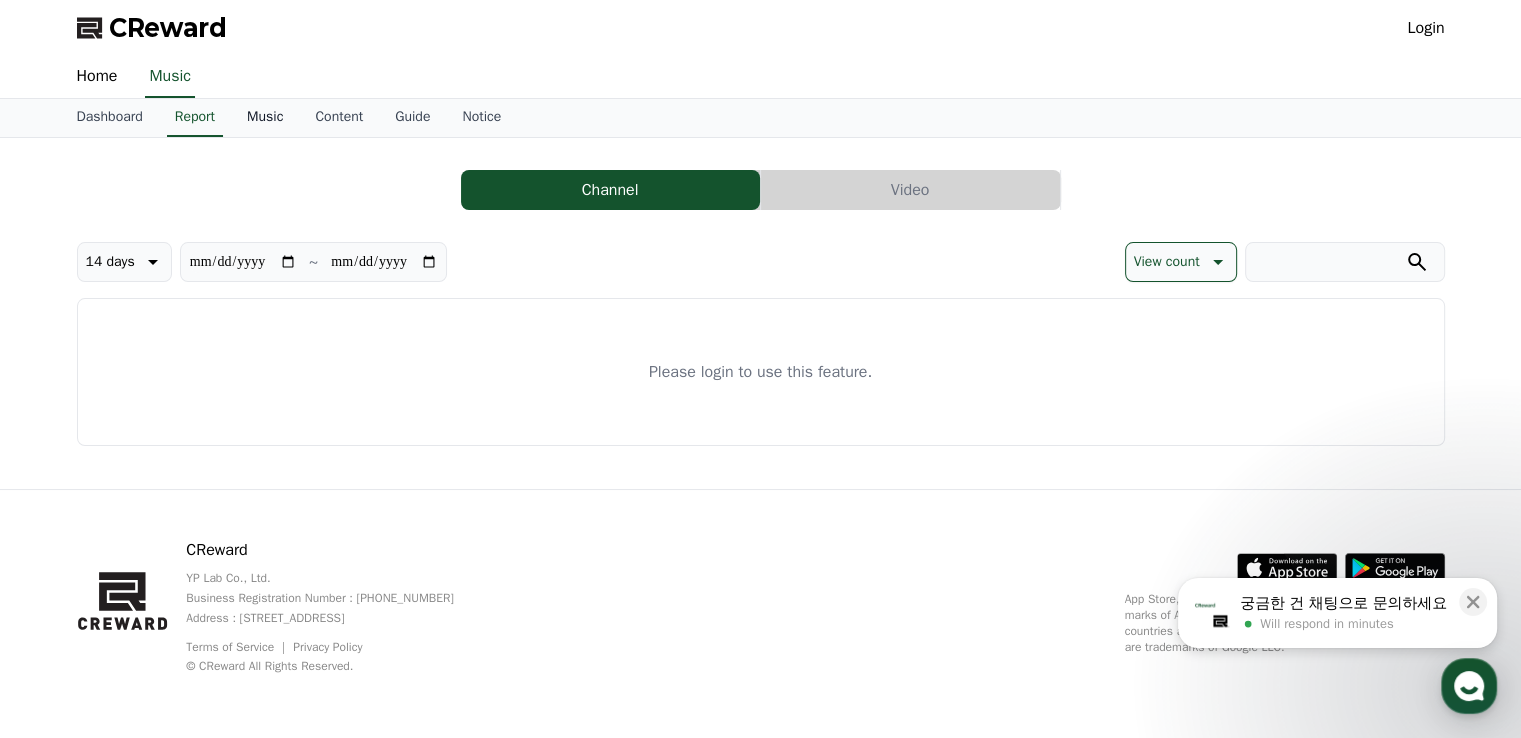 click on "Music" at bounding box center [265, 118] 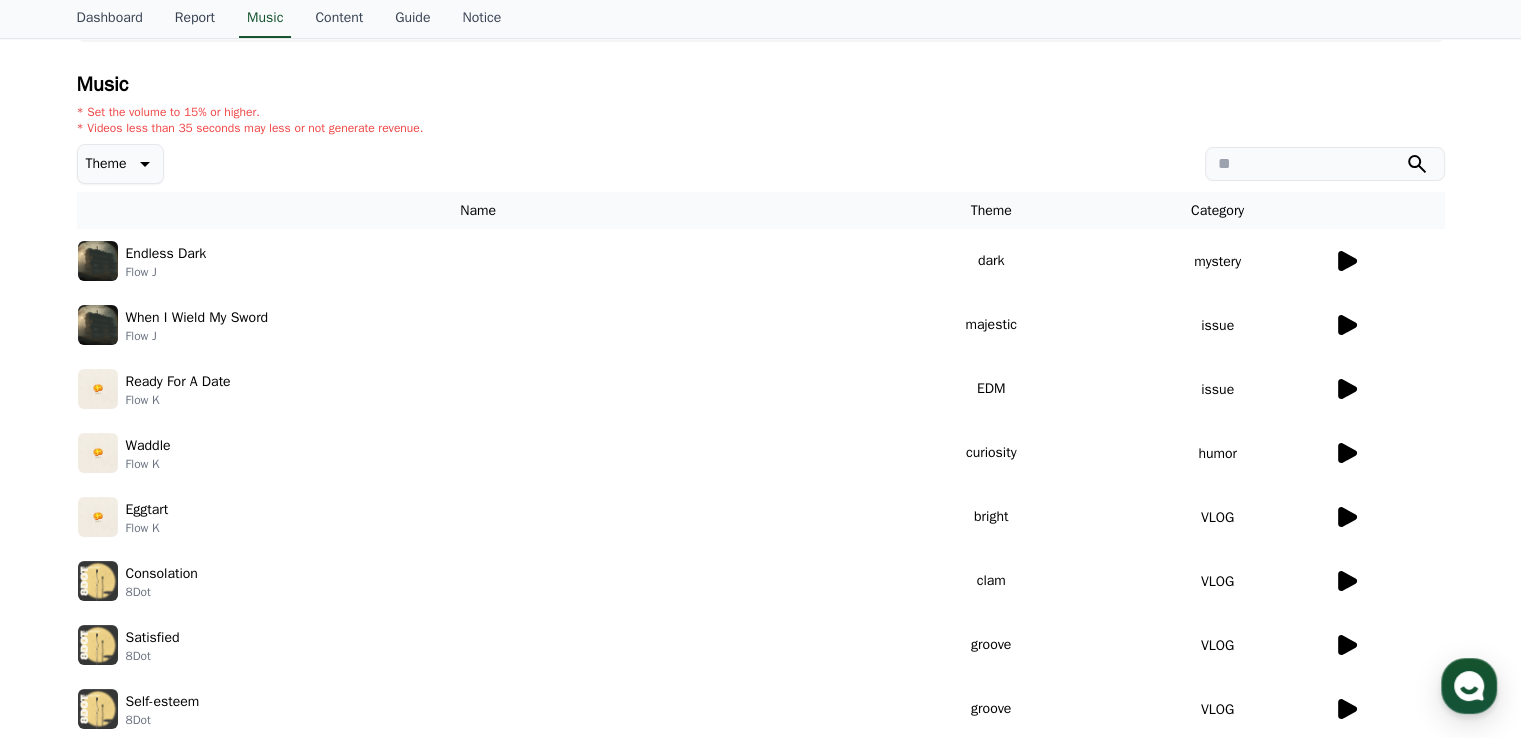 scroll, scrollTop: 197, scrollLeft: 0, axis: vertical 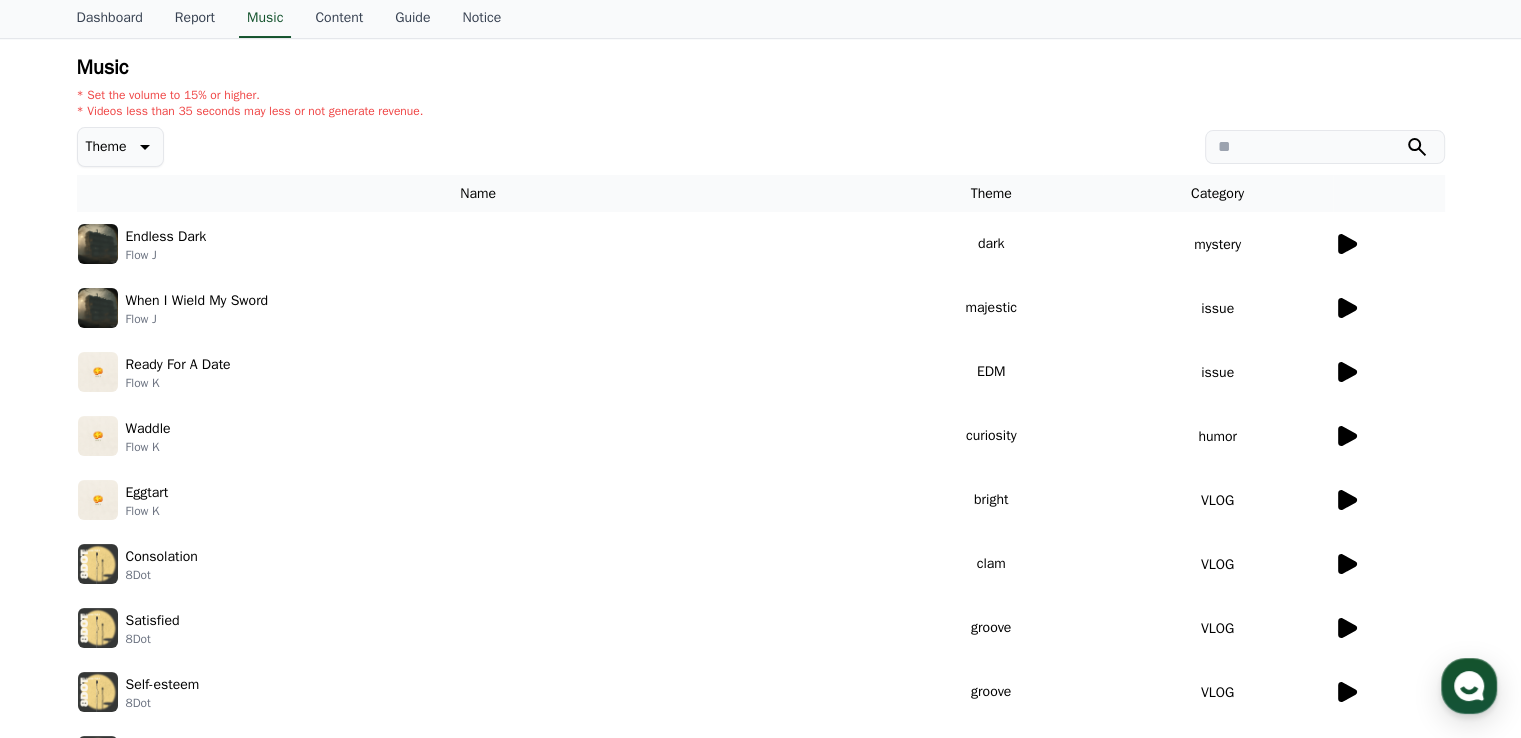 click 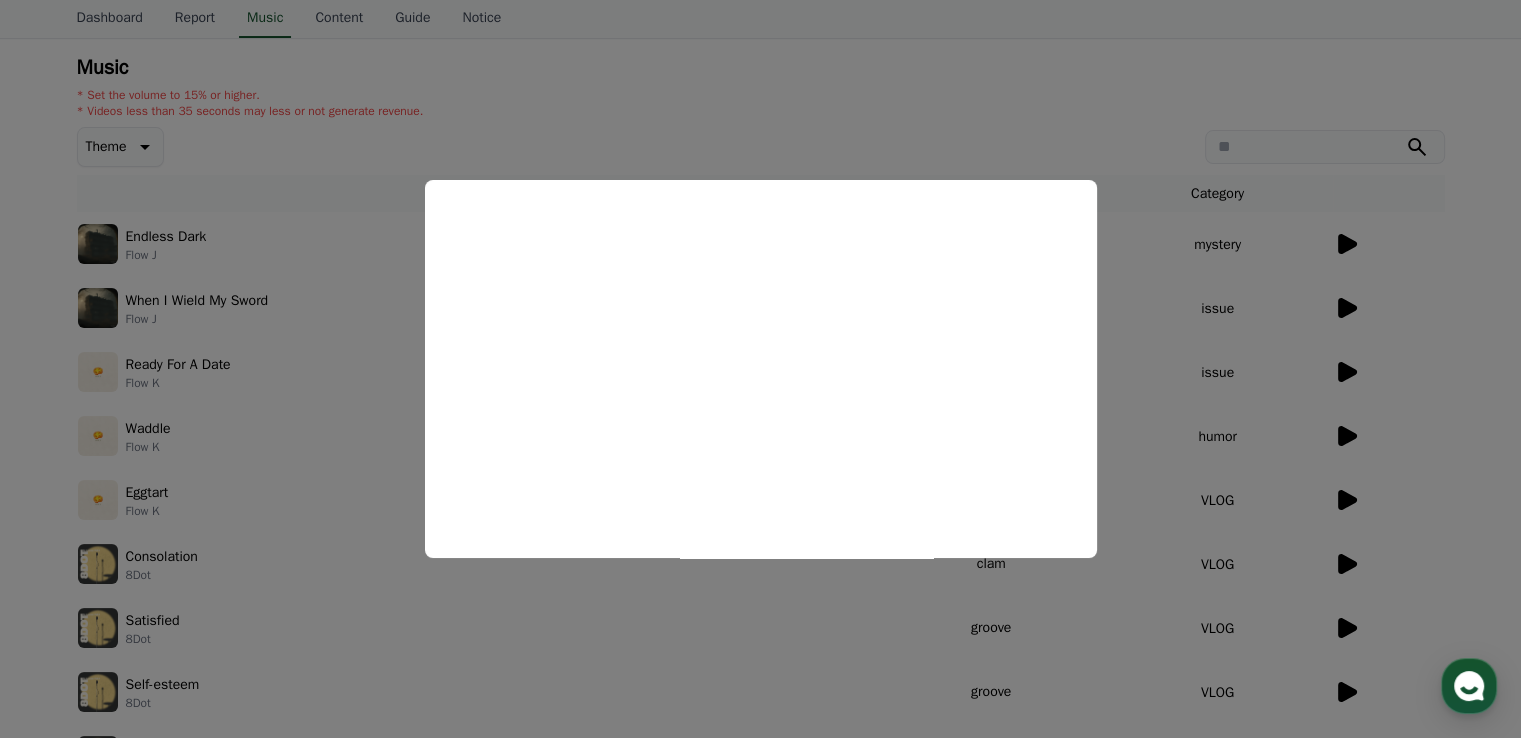 click at bounding box center [760, 369] 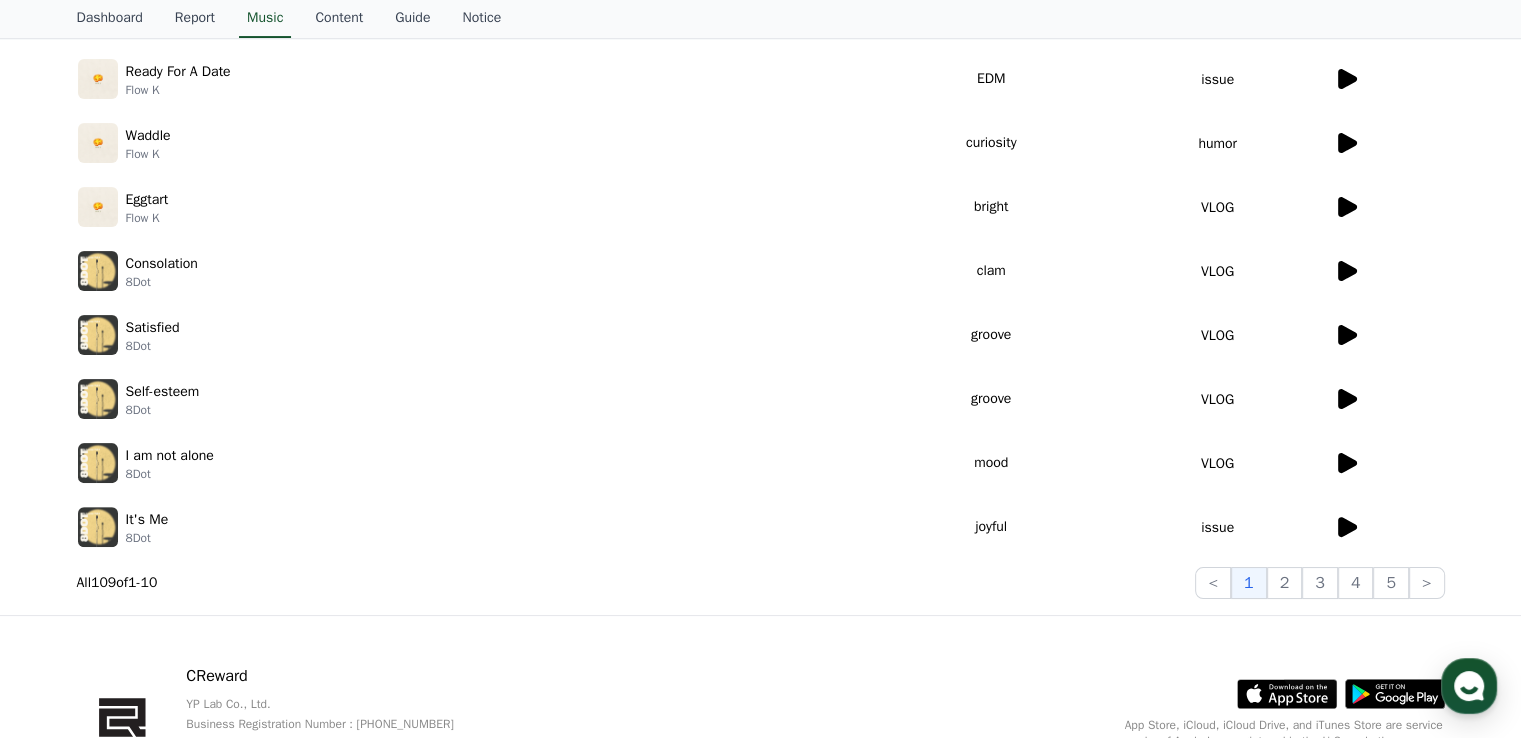 scroll, scrollTop: 484, scrollLeft: 0, axis: vertical 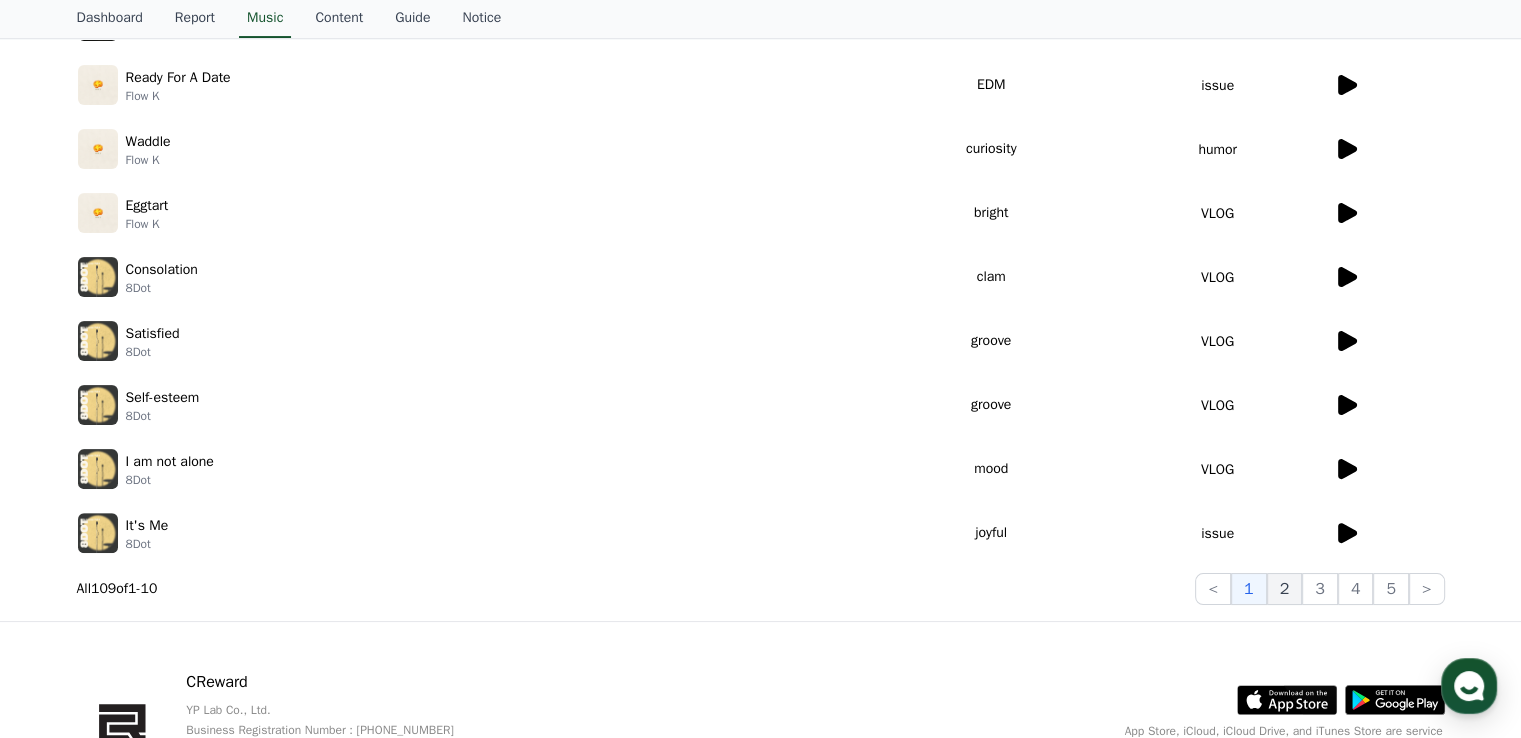 click on "2" 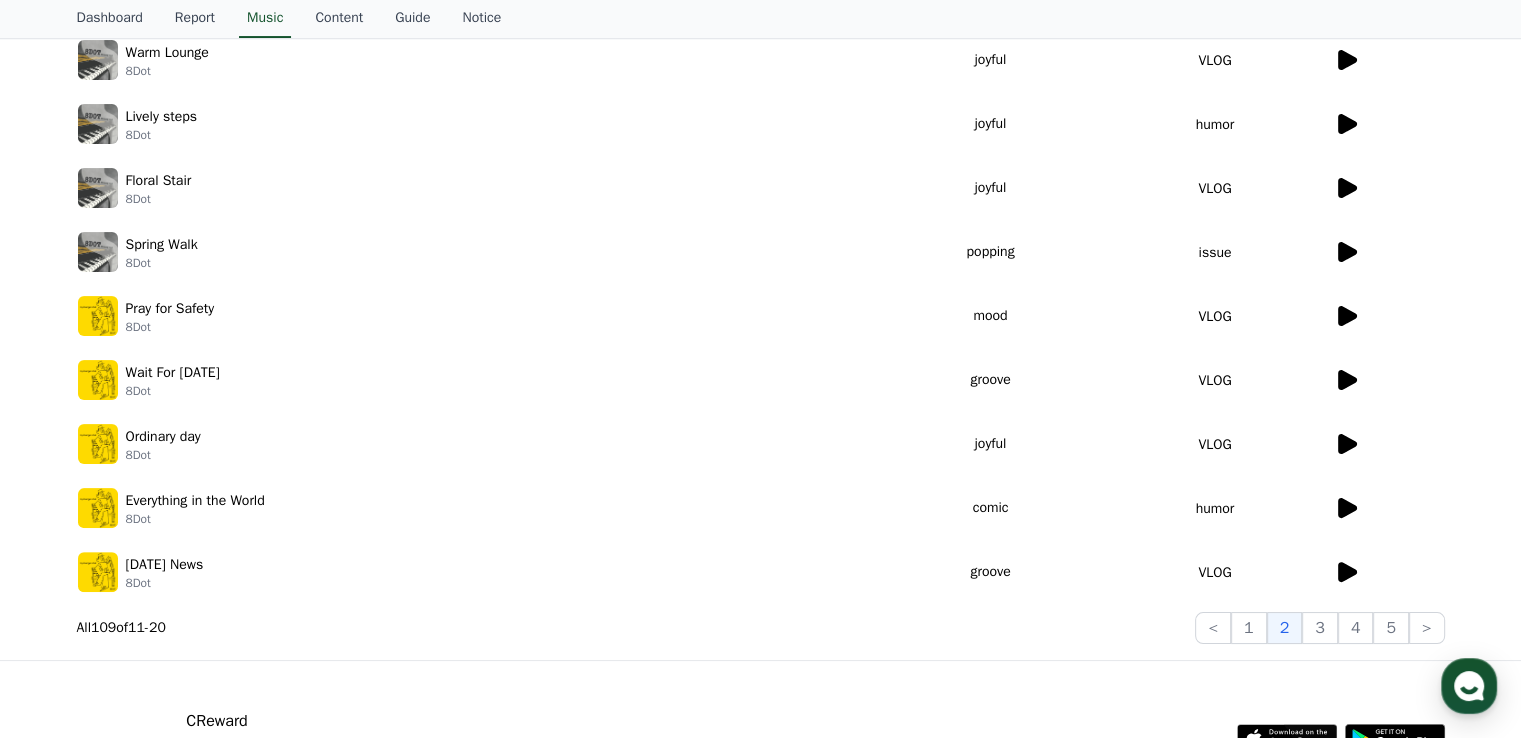 scroll, scrollTop: 447, scrollLeft: 0, axis: vertical 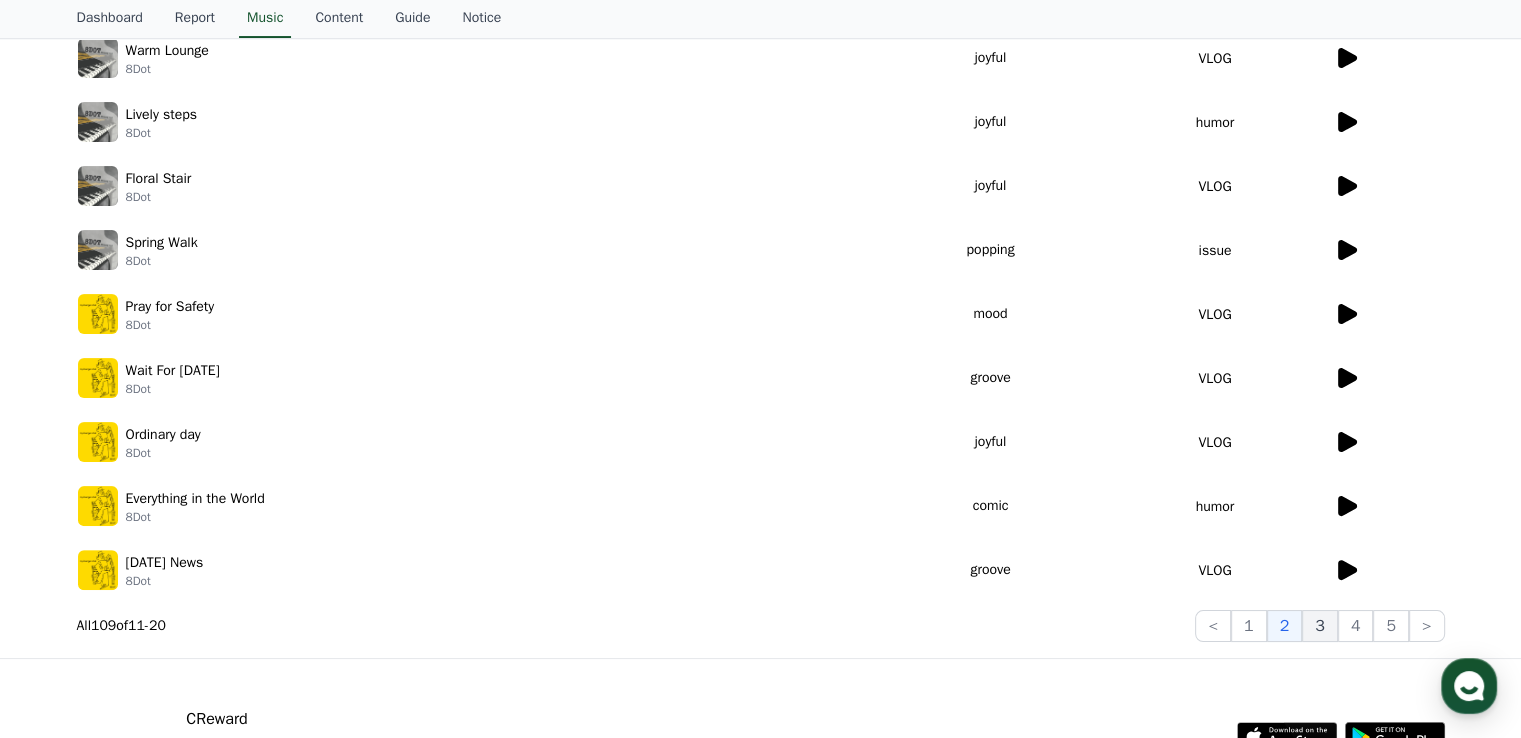 click on "3" 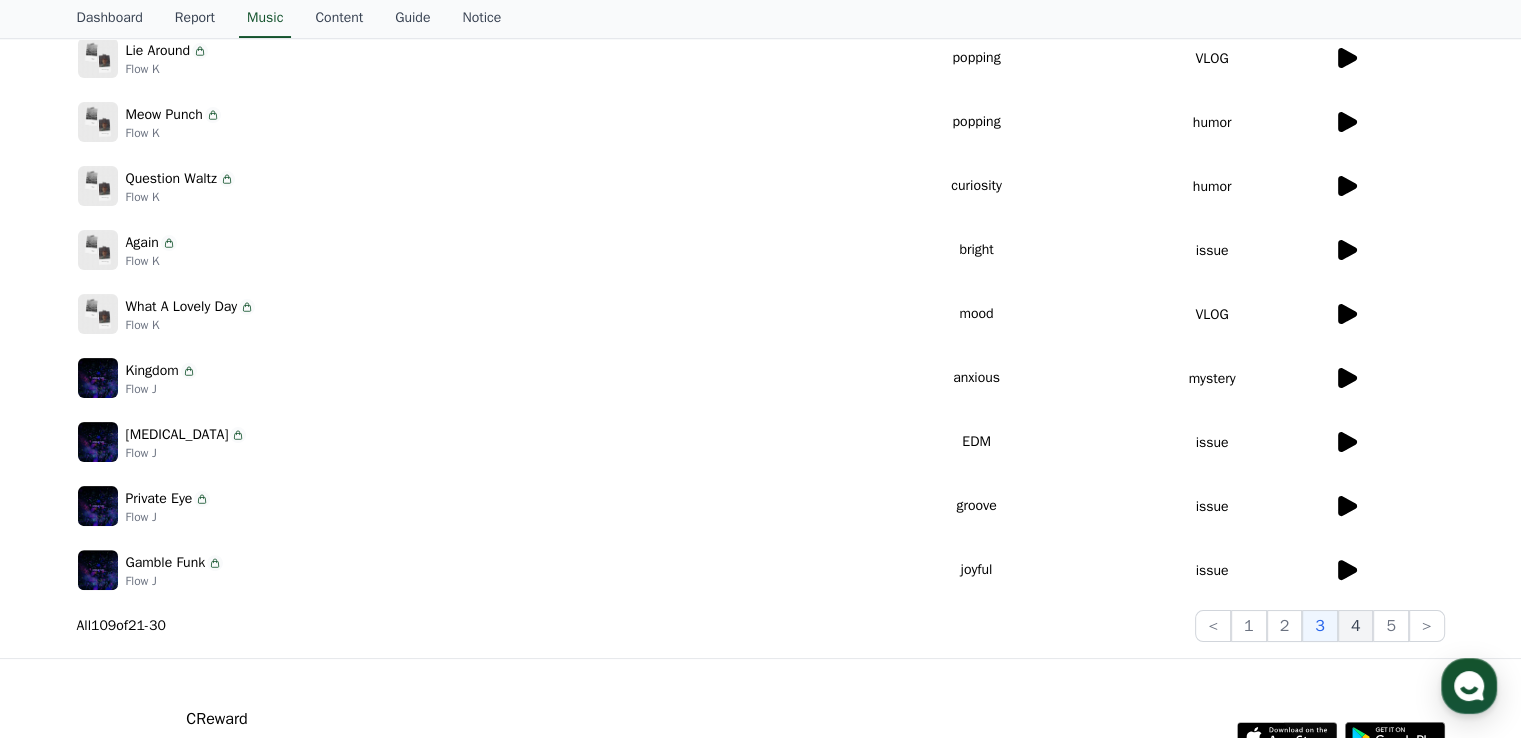 click on "4" 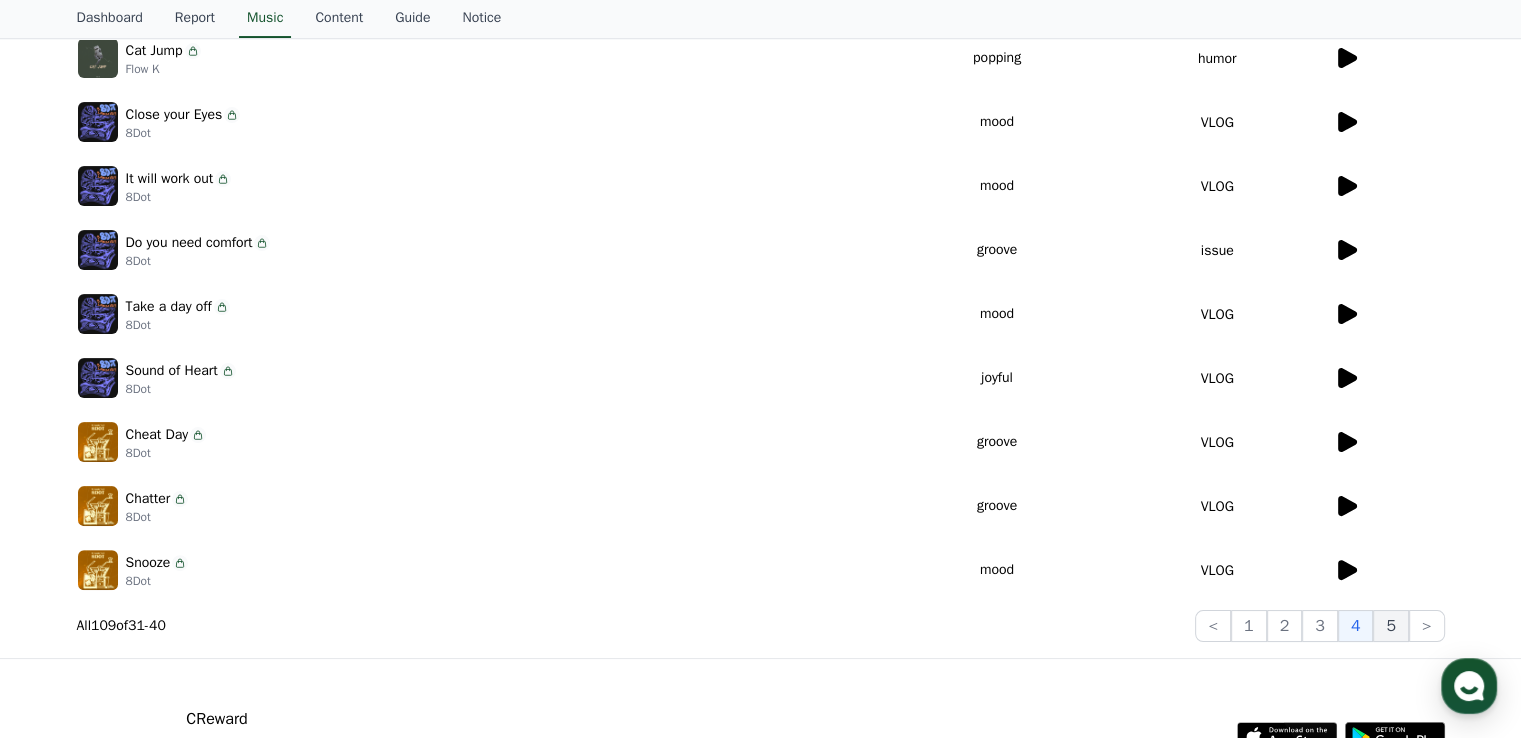 click on "5" 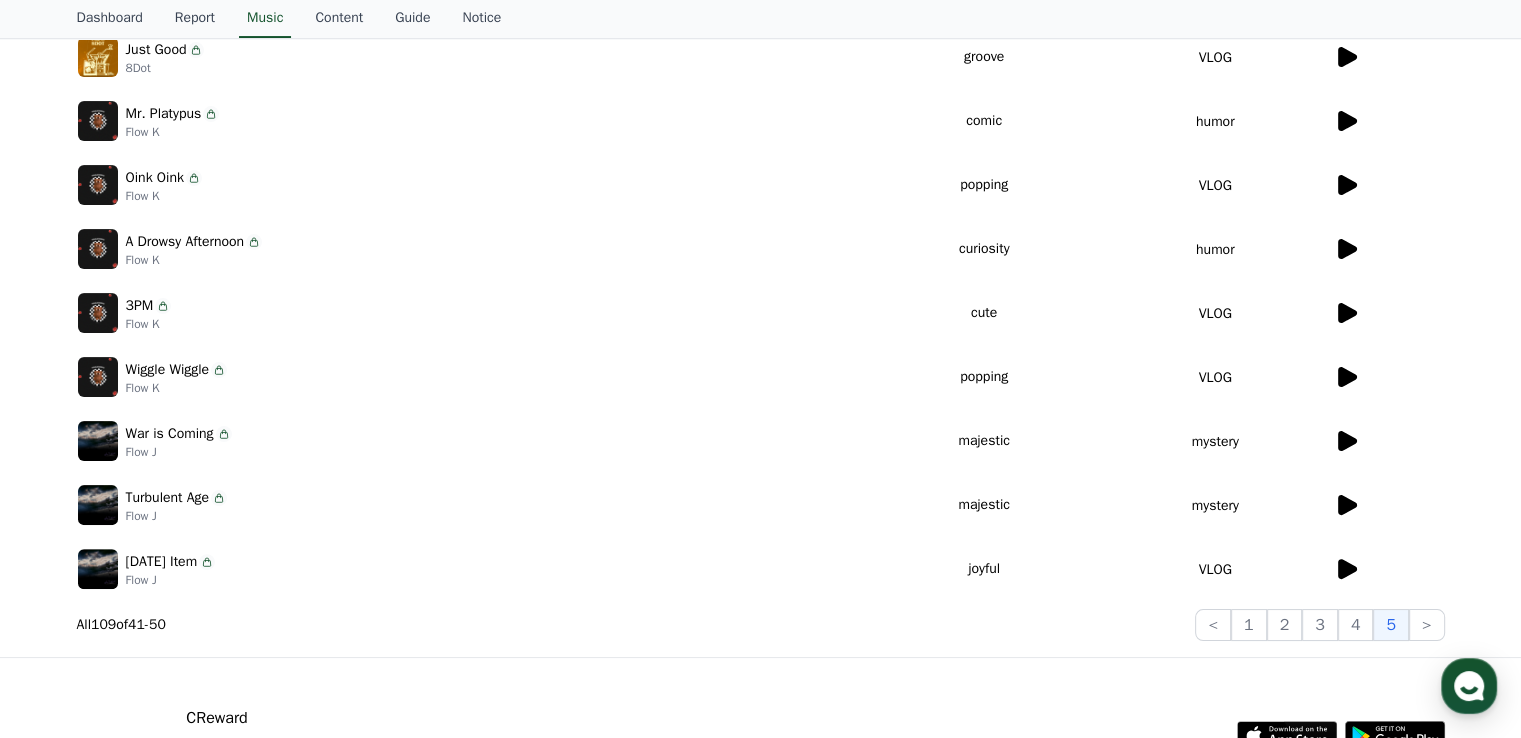scroll, scrollTop: 451, scrollLeft: 0, axis: vertical 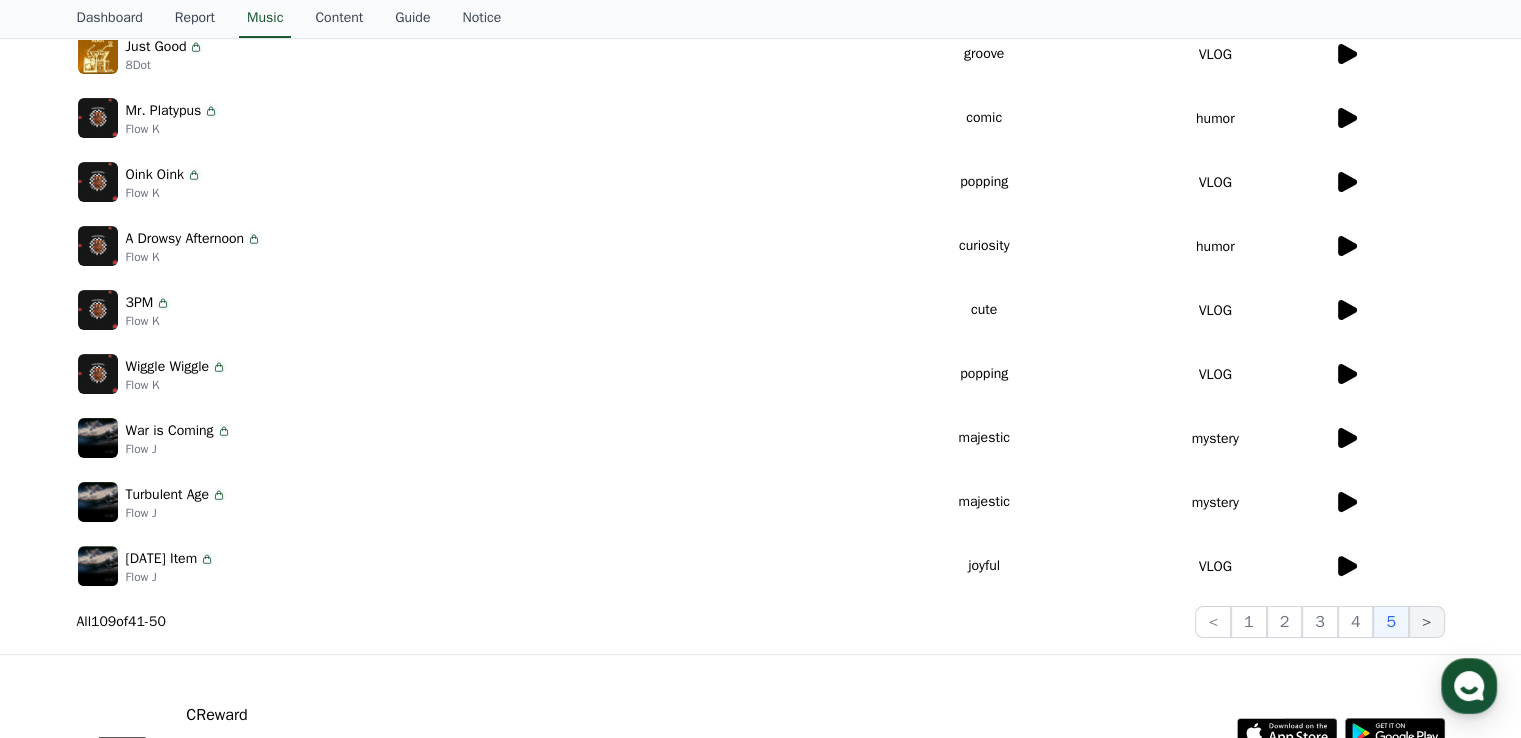 click on ">" 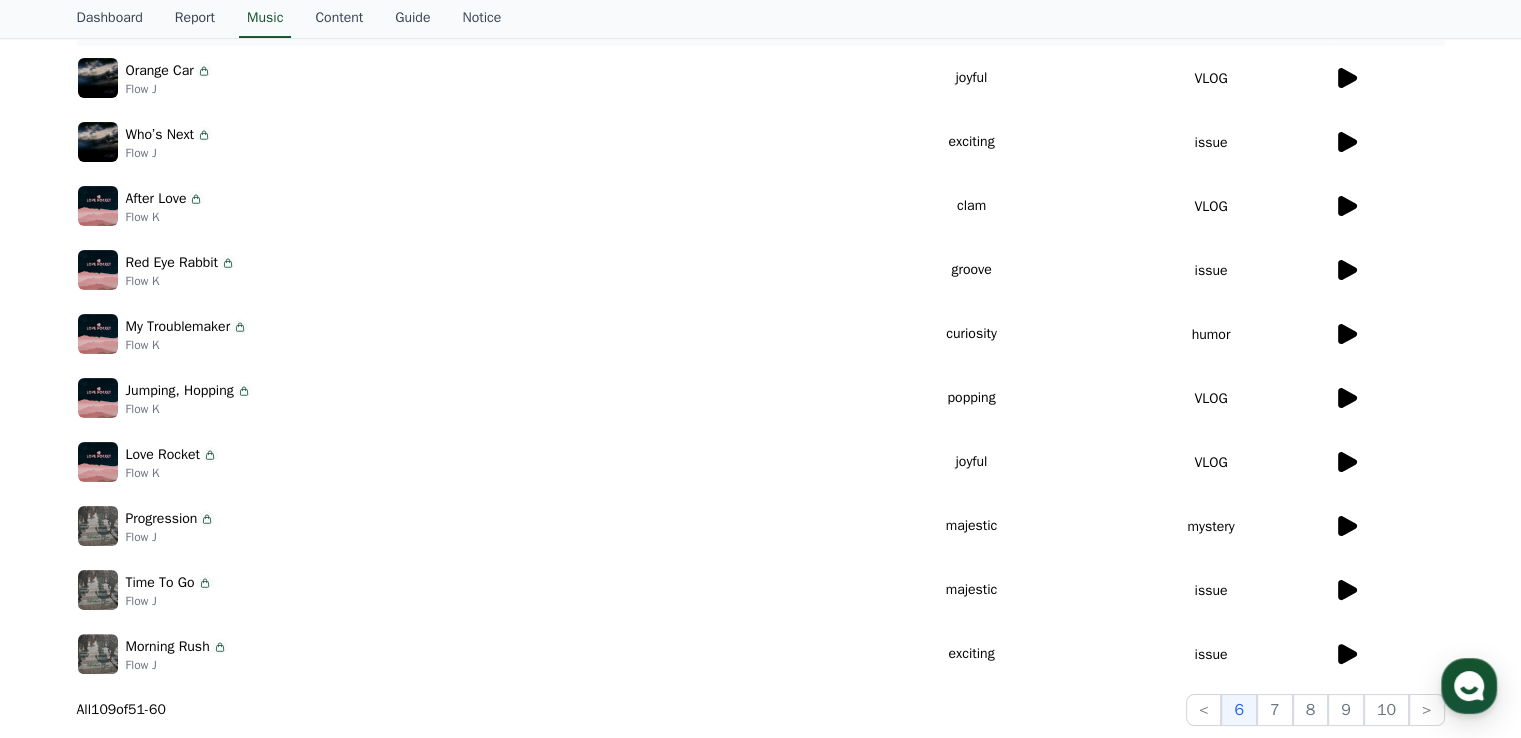 scroll, scrollTop: 381, scrollLeft: 0, axis: vertical 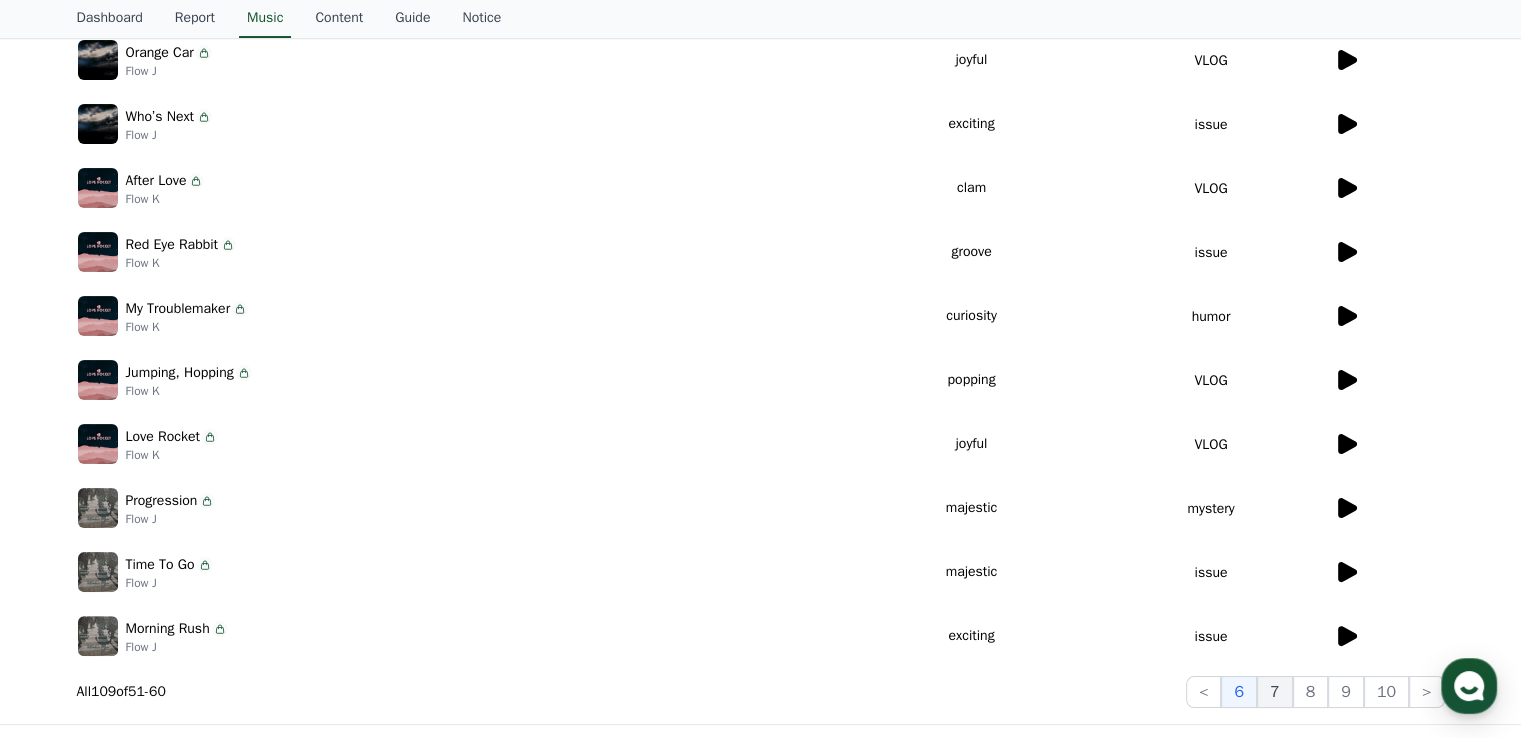 click on "7" 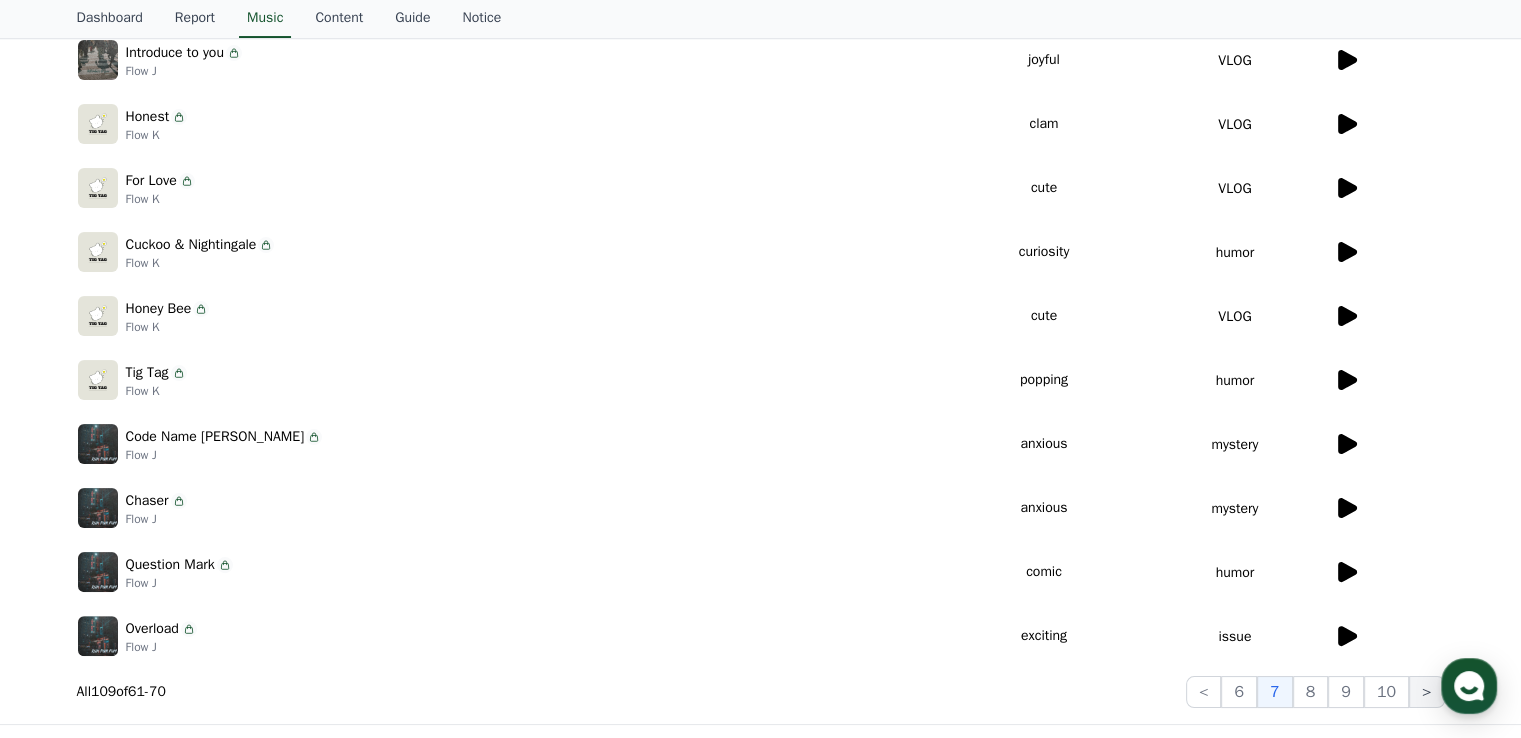 click on ">" 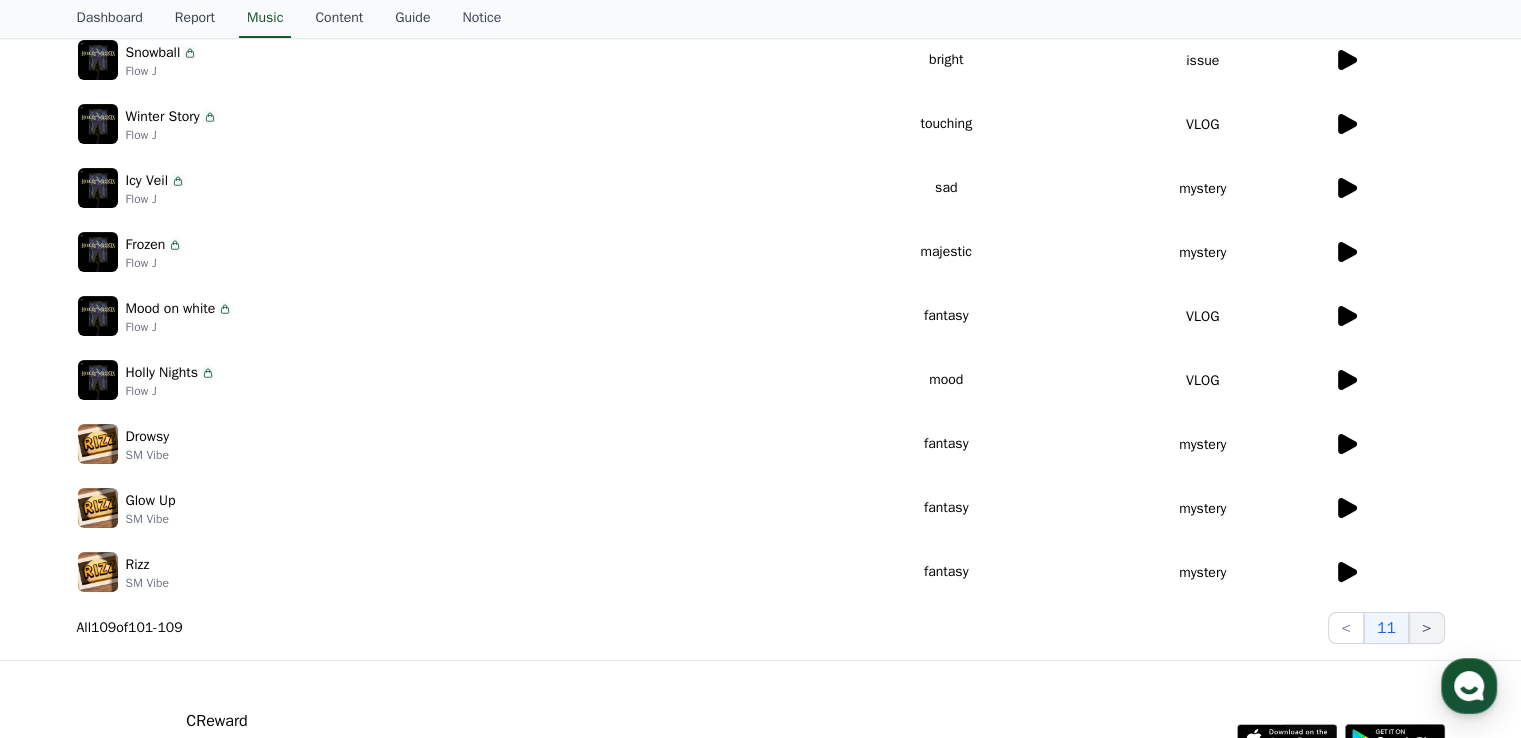 click on ".st0 {
fill: #a6a6a6;
}
.st1 {
stroke: #ffffff;
stroke-width: 0.2;
stroke-miterlimit: 10;
}
.st1,
.st2 {
fill: #fff;
}
.st3 {
fill: url(#SVGID_1_);
}
.st4 {
fill: url(#SVGID_2_);
}
.st5 {
fill: url(#SVGID_3_);
}
.st6 {
fill: url(#SVGID_4_);
}
.st7,
.st8,
.st9 {
opacity: 0.2;
enable-background: new;
}
.st8,
.st9 {
opacity: 0.12;
}
.st9 {
opacity: 0.25;
fill: #fff;
}" 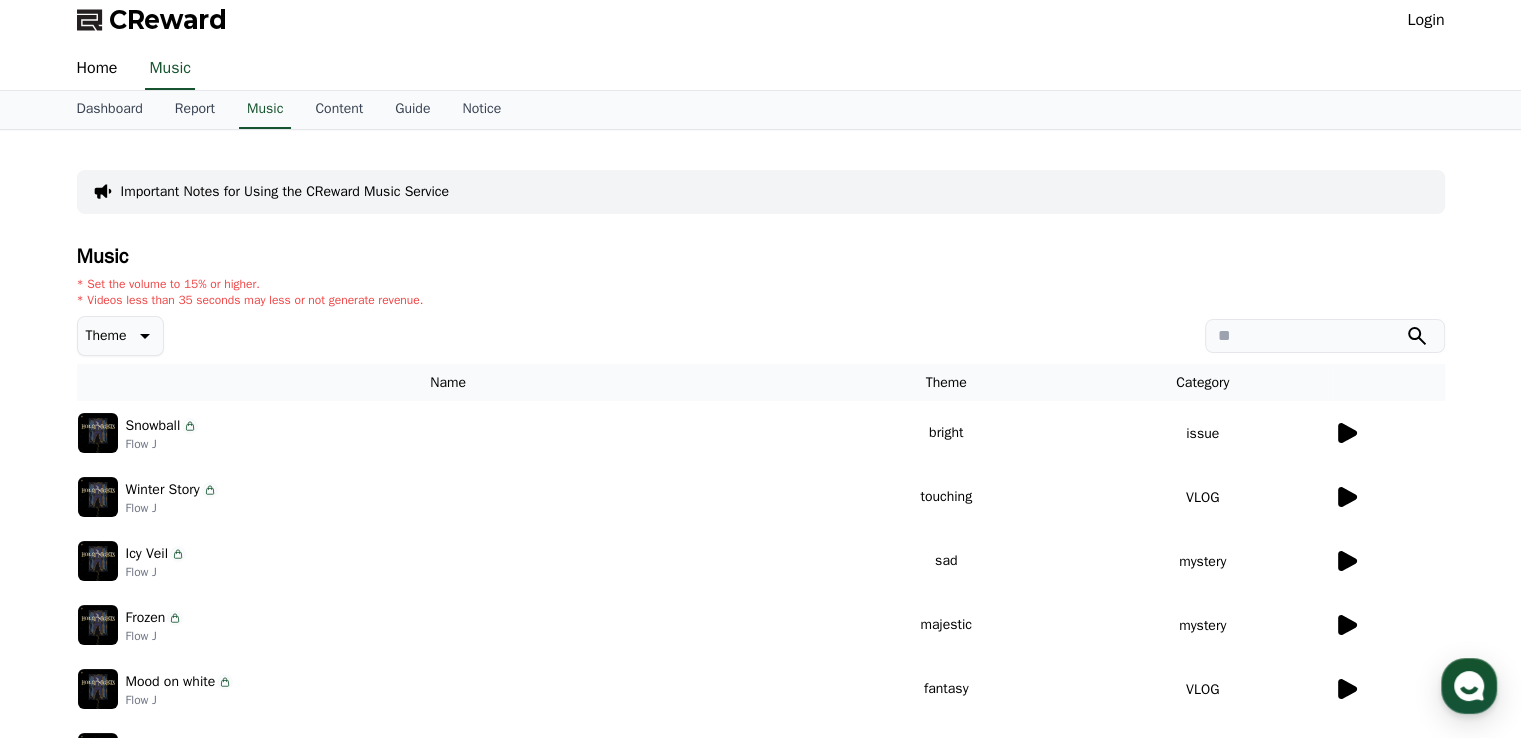 scroll, scrollTop: 0, scrollLeft: 0, axis: both 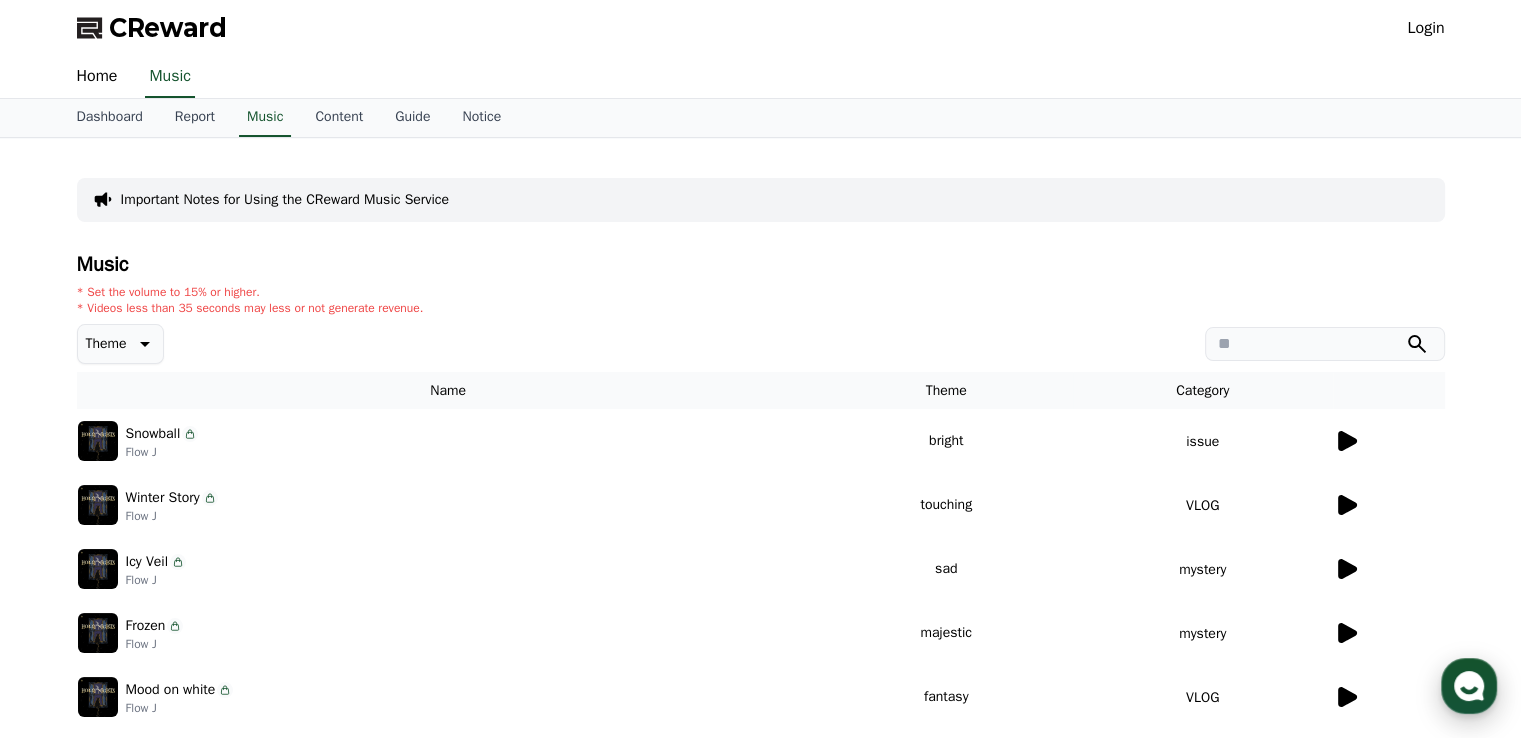click 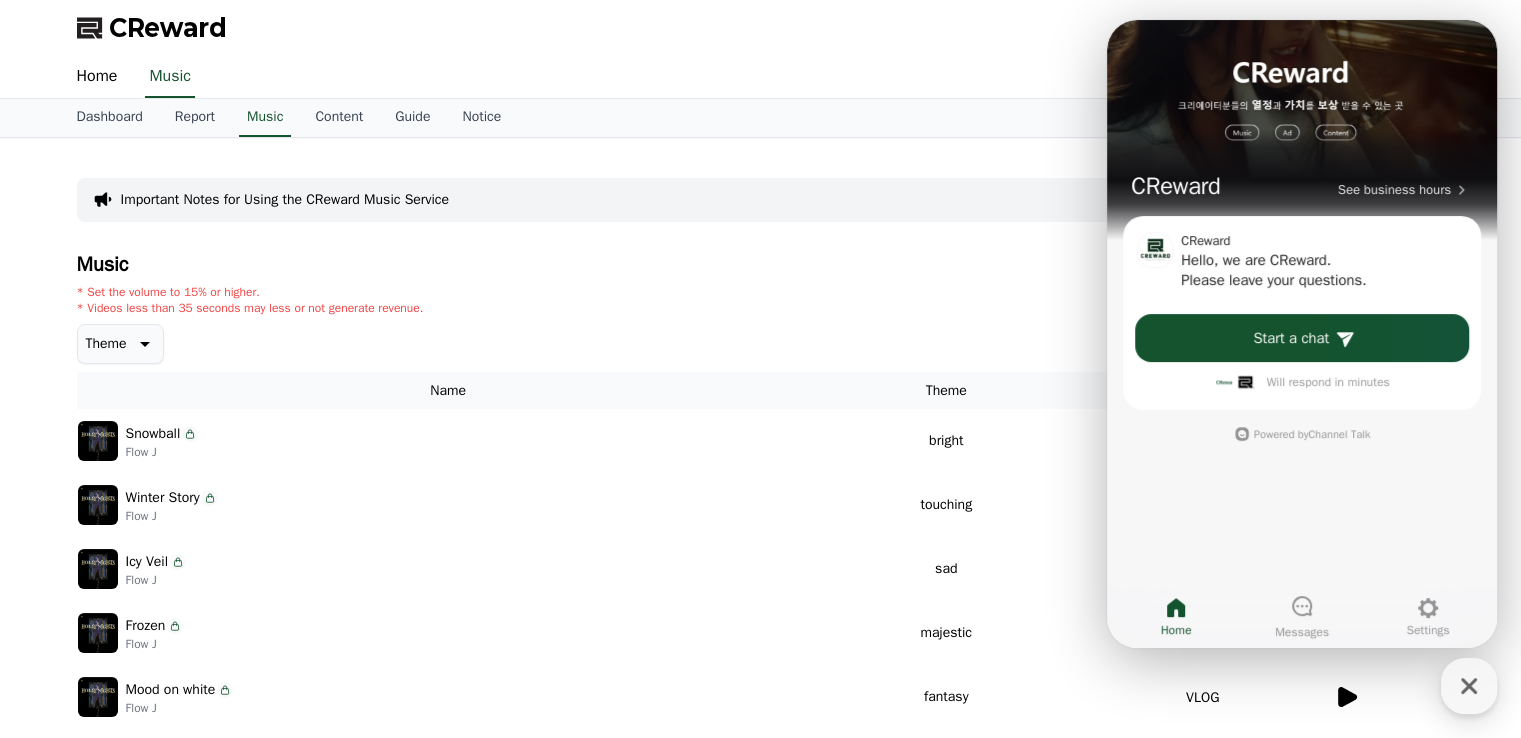 click on "Music   * Set the volume to 15% or higher.   * Videos less than 35 seconds may less or not generate revenue.   Theme               Name Theme Category     Snowball     Flow J   bright issue         Winter Story     Flow J   touching VLOG         Icy Veil     Flow J   sad mystery         Frozen     Flow J   majestic mystery         Mood on white     Flow J   fantasy VLOG         [PERSON_NAME] Nights     Flow J   mood VLOG         Drowsy     SM Vibe   fantasy mystery         Glow Up     SM Vibe   fantasy mystery         Rizz     SM Vibe   fantasy mystery       All  109  of  101  -  109   <   11   >" at bounding box center [761, 639] 